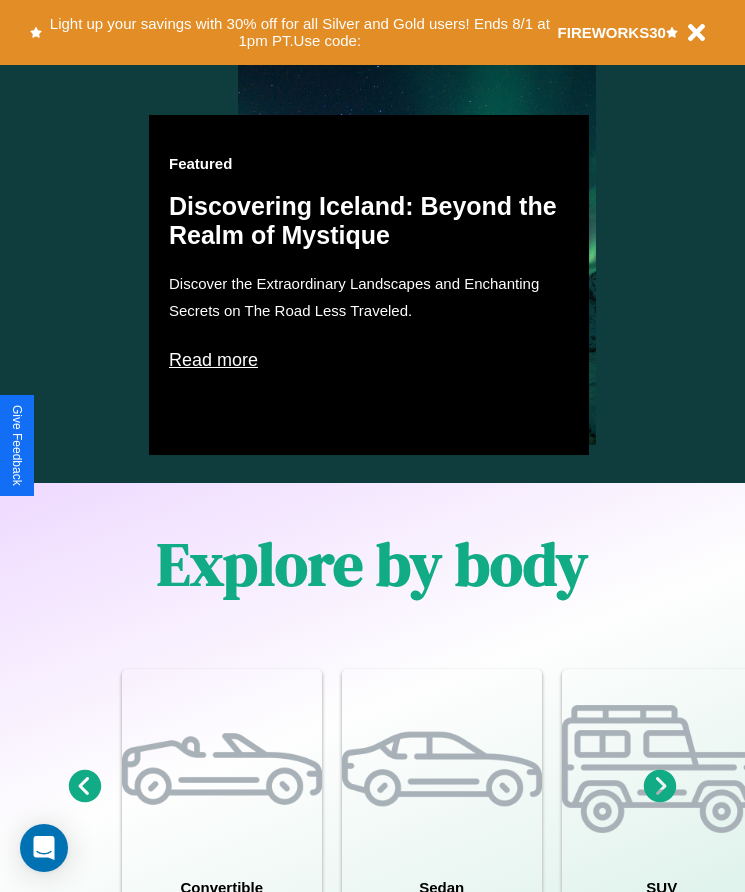 scroll, scrollTop: 1527, scrollLeft: 0, axis: vertical 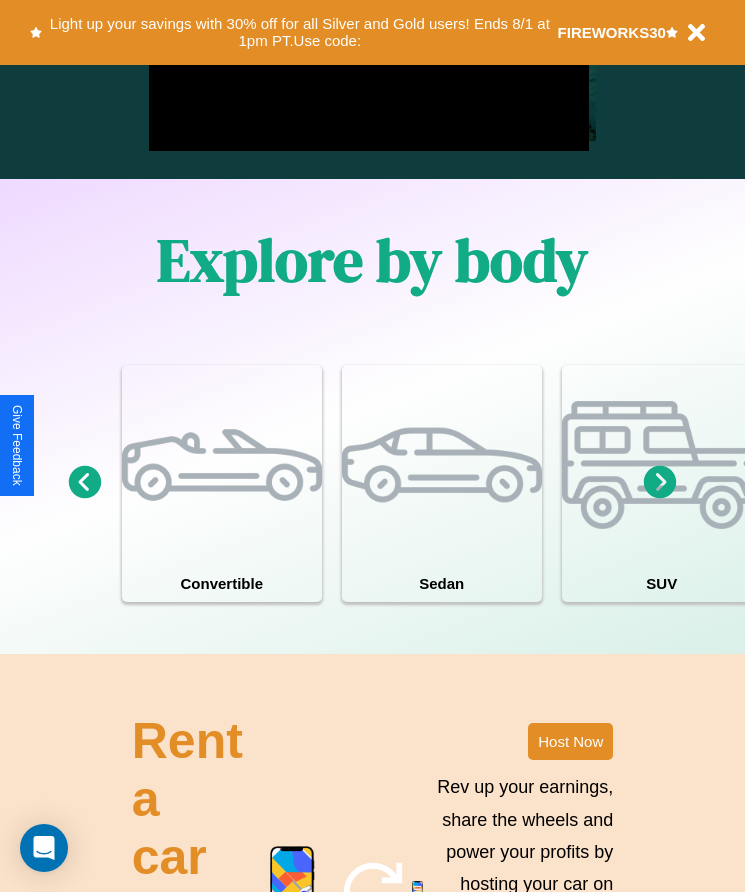 click 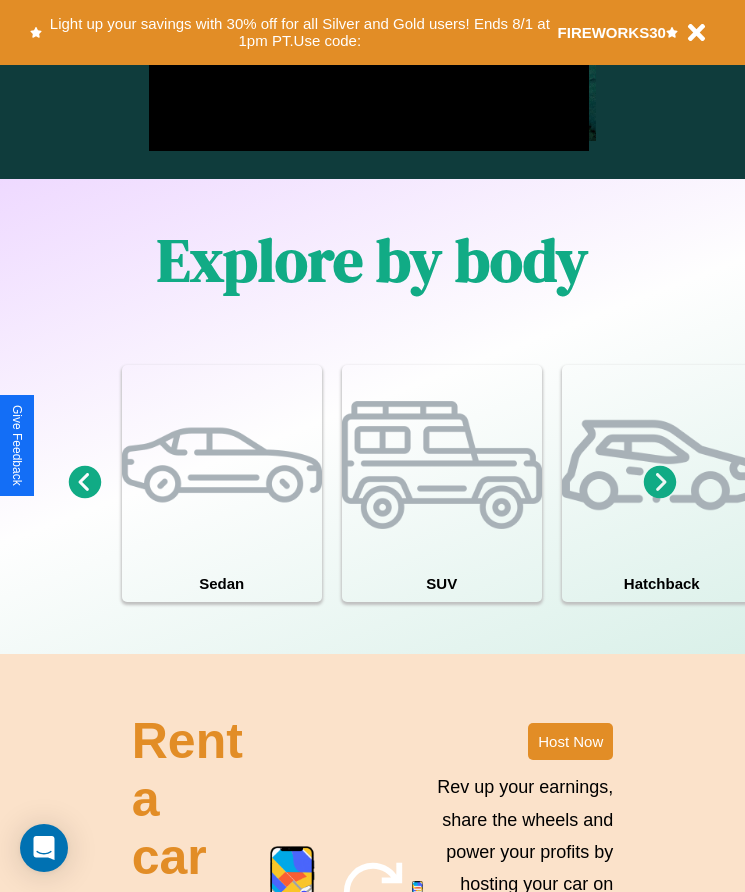 click 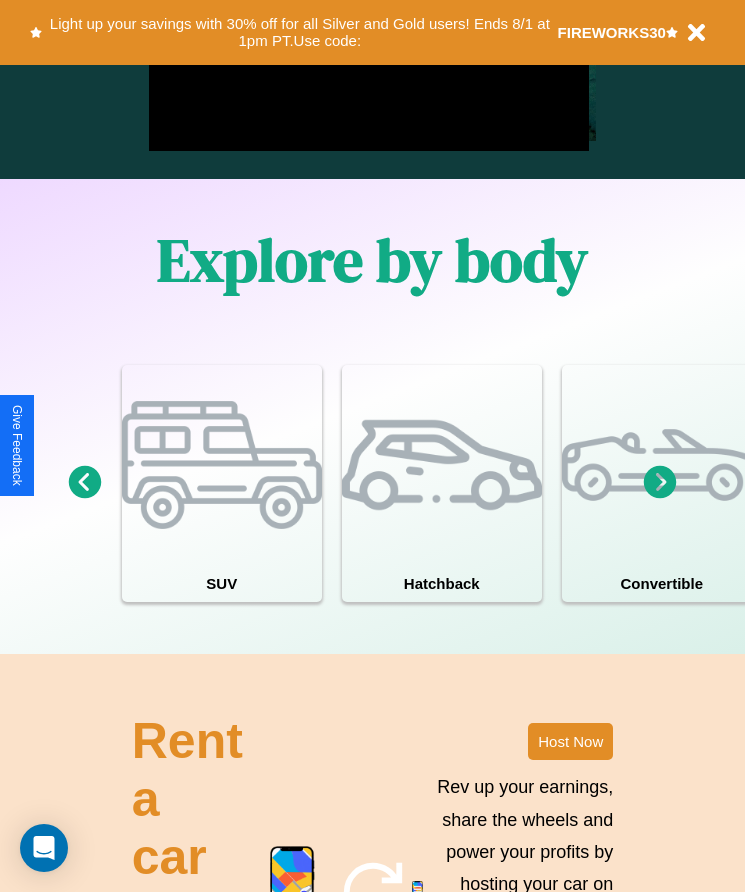 click 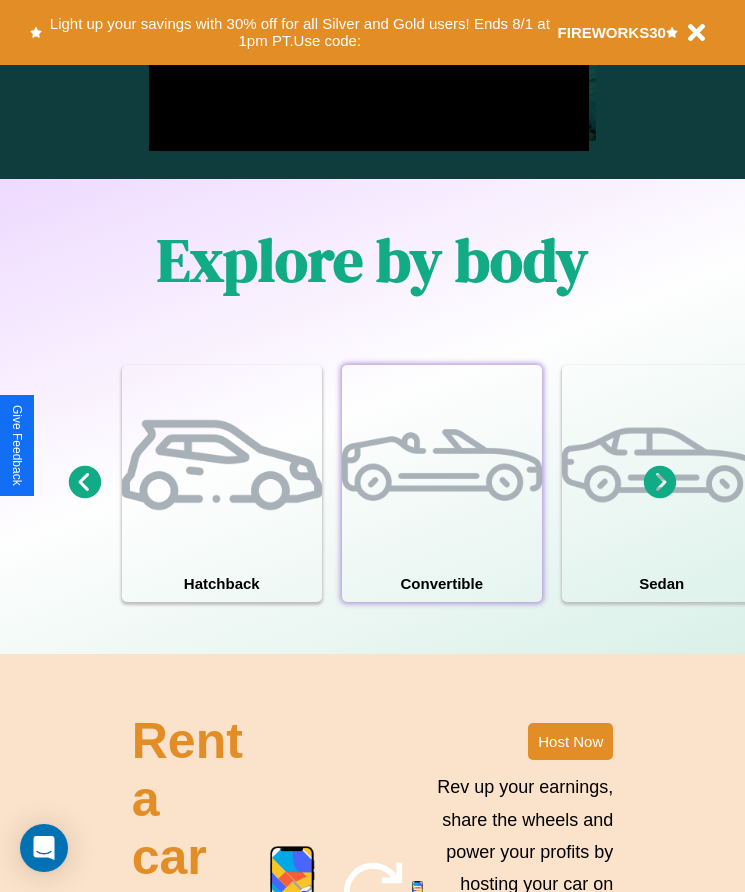 click at bounding box center [442, 465] 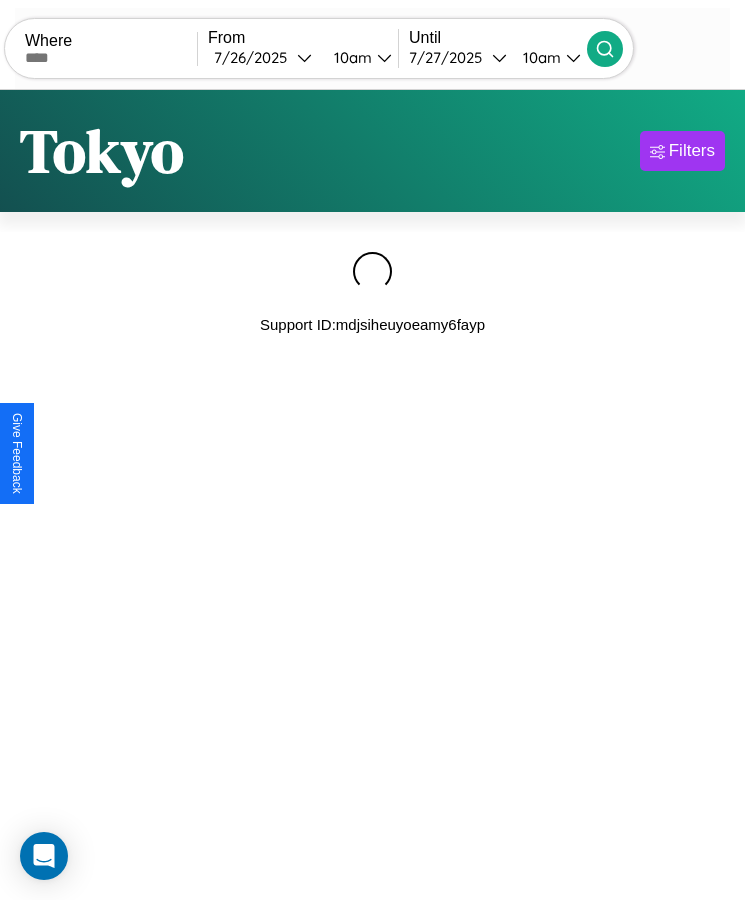 scroll, scrollTop: 0, scrollLeft: 0, axis: both 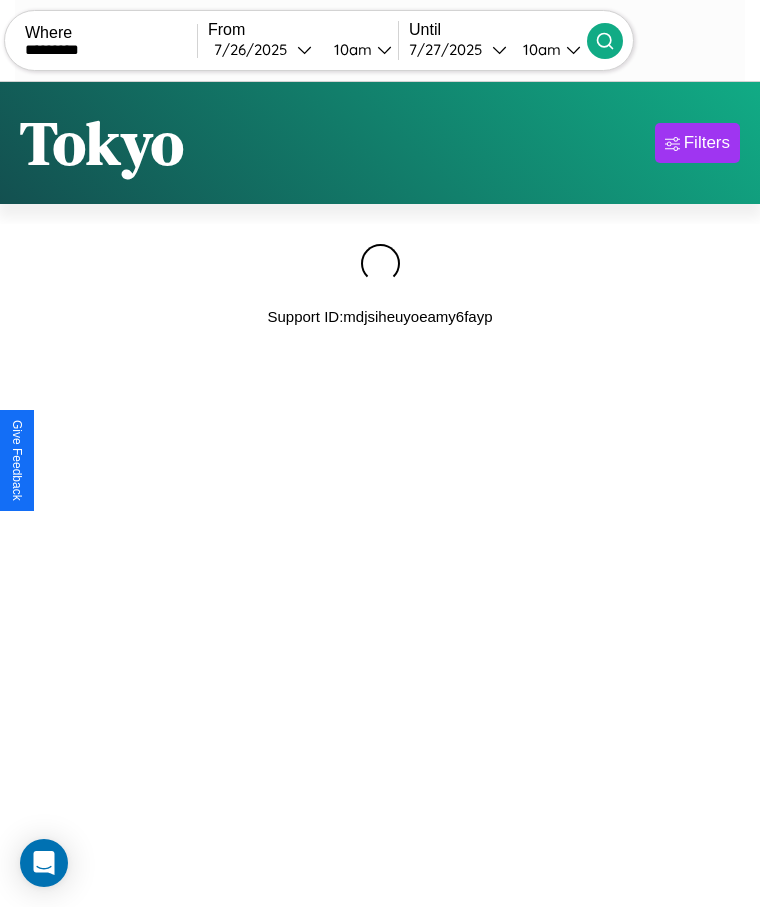 type on "*********" 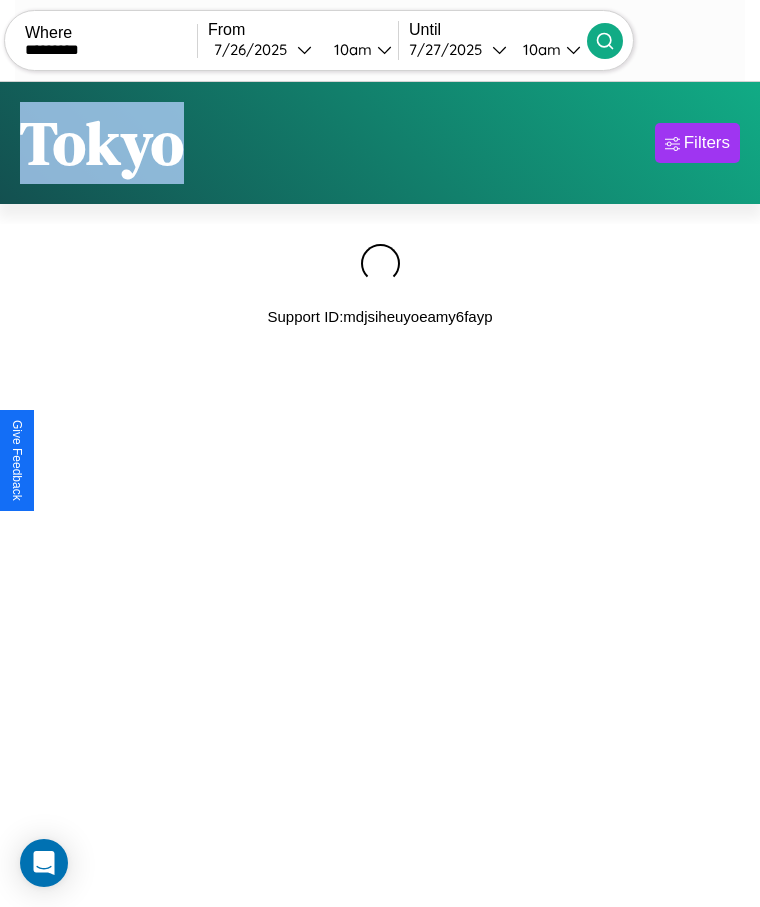 click 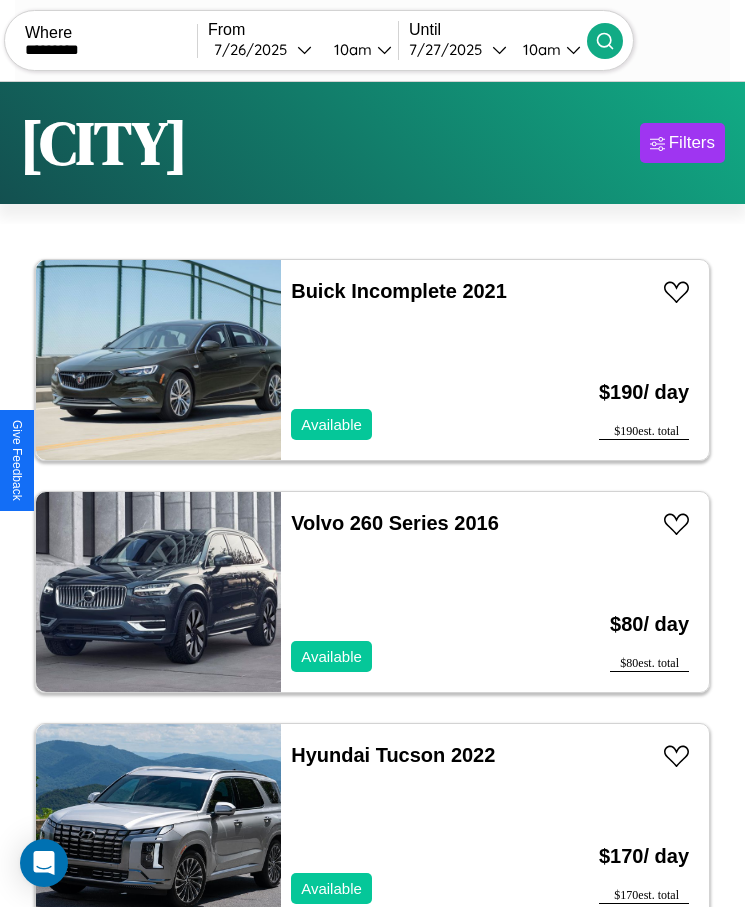 scroll, scrollTop: 50, scrollLeft: 0, axis: vertical 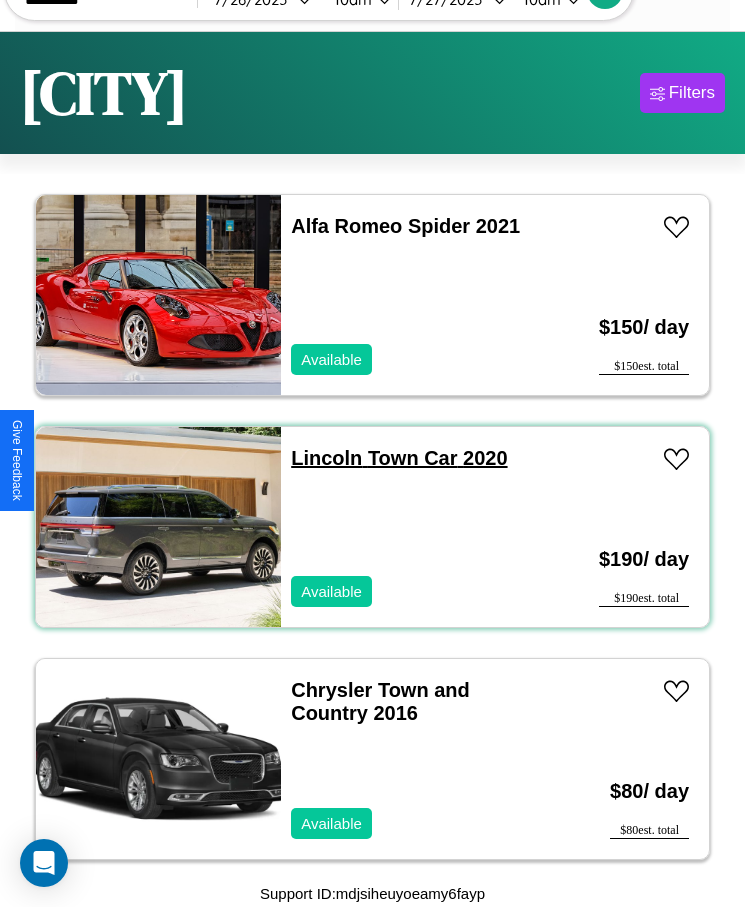 click on "Lincoln   Town Car   2020" at bounding box center (399, 458) 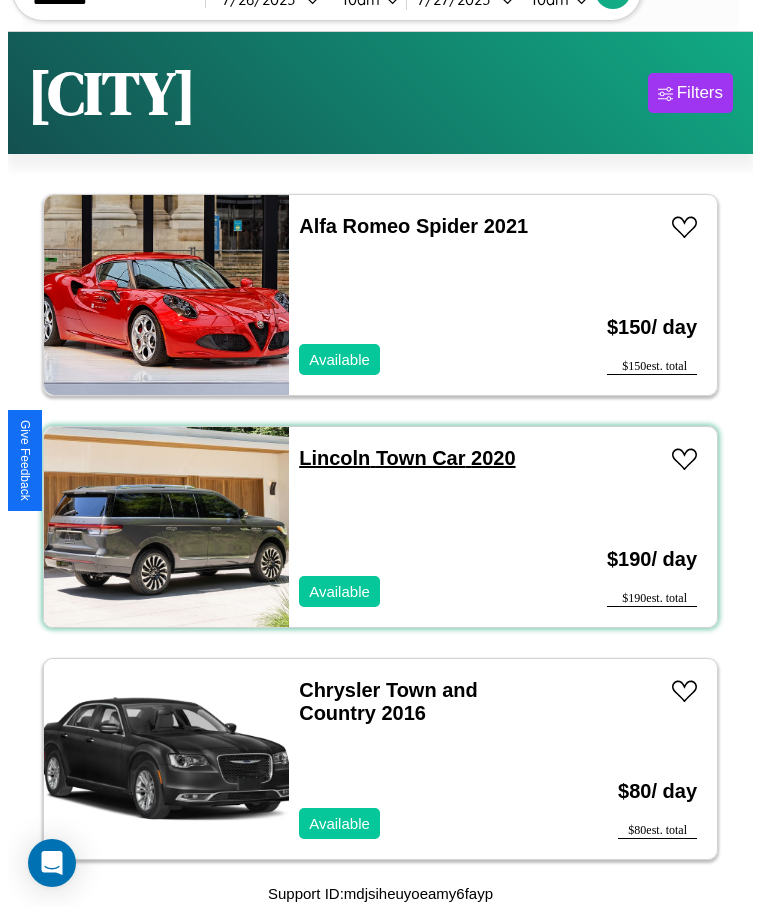 scroll, scrollTop: 0, scrollLeft: 0, axis: both 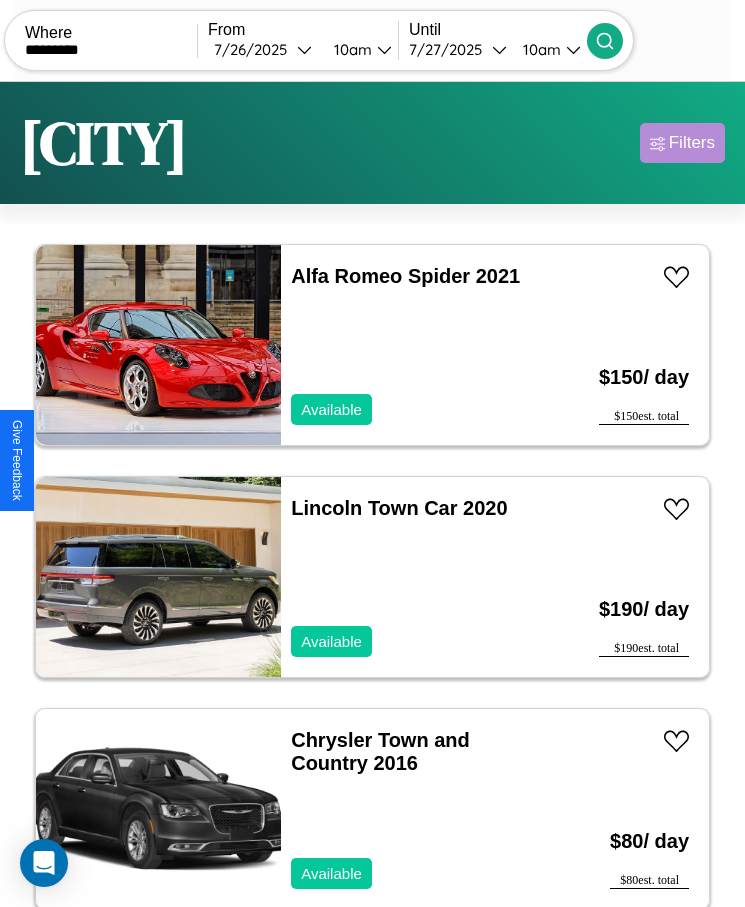 click on "Filters" at bounding box center [692, 143] 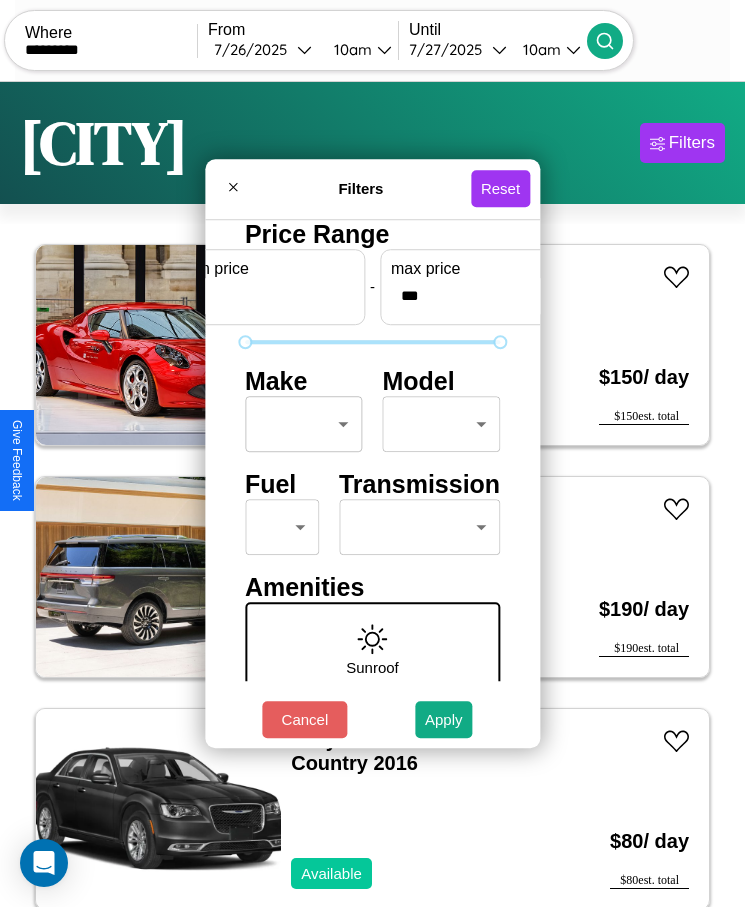 click on "CarGo Where ********* From [DATE] [TIME] Until [DATE] [TIME] Become a Host Login Sign Up [CITY] Filters 15  cars in this area These cars can be picked up in this city. Buick   Incomplete   2021 Available $ 190  / day $ 190  est. total Volvo   260 Series   2016 Available $ 80  / day $ 80  est. total Hyundai   Tucson   2022 Available $ 170  / day $ 170  est. total Toyota   Sienna   2017 Unavailable $ 50  / day $ 50  est. total Bentley   Bentley Trailers & Custom Coaches   2021 Unavailable $ 60  / day $ 60  est. total Lincoln   MKX   2024 Available $ 170  / day $ 170  est. total Infiniti   Q70   2018 Available $ 200  / day $ 200  est. total Alfa Romeo   Spider   2021 Available $ 150  / day $ 150  est. total Lincoln   Town Car   2020 Available $ 190  / day $ 190  est. total Chrysler   Town and Country   2016 Available $ 80  / day $ 80  est. total Buick   Skylark   2022 Available $ 140  / day $ 140  est. total BMW   M240i   2014 Available $ 50  / day $ 50  est. total Volkswagen   Jetta SportWagen   $" at bounding box center (372, 478) 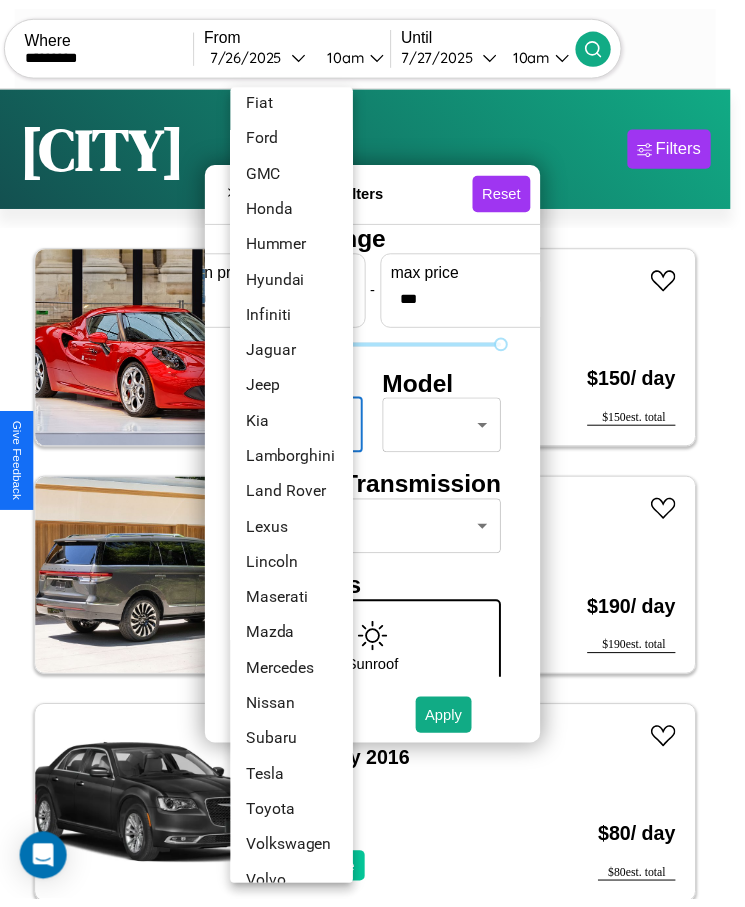 scroll, scrollTop: 501, scrollLeft: 0, axis: vertical 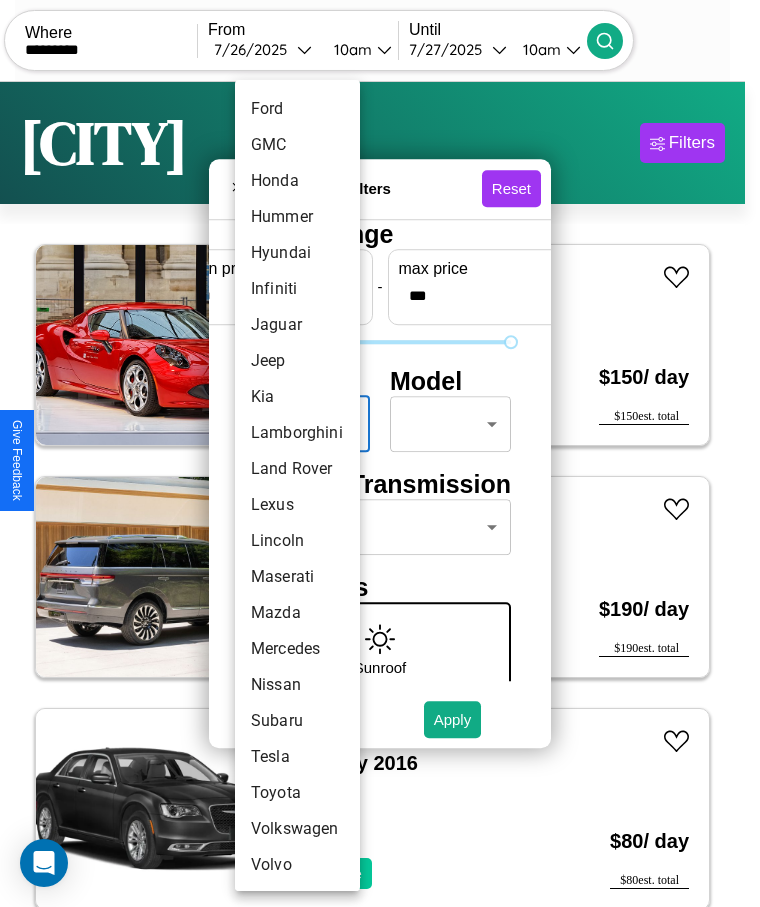 click on "Volvo" at bounding box center [297, 865] 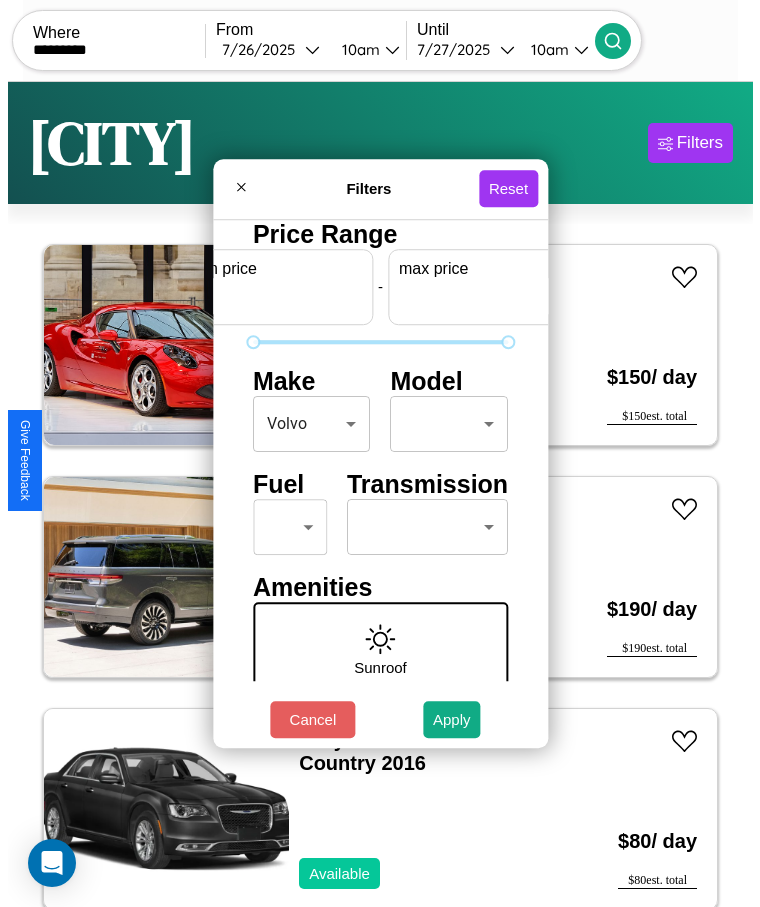 scroll, scrollTop: 0, scrollLeft: 74, axis: horizontal 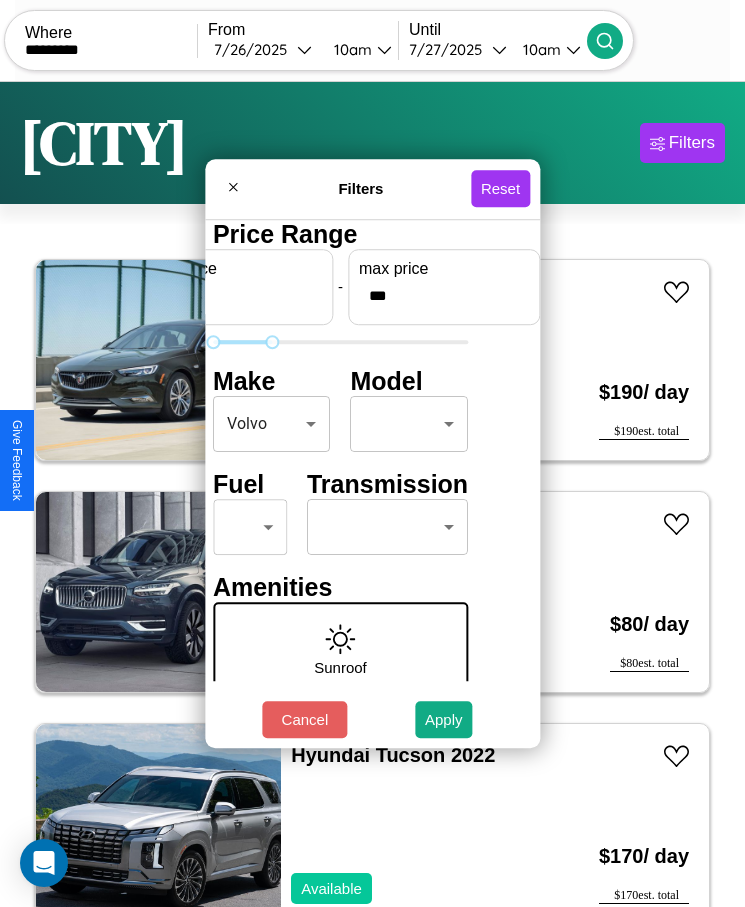 type on "***" 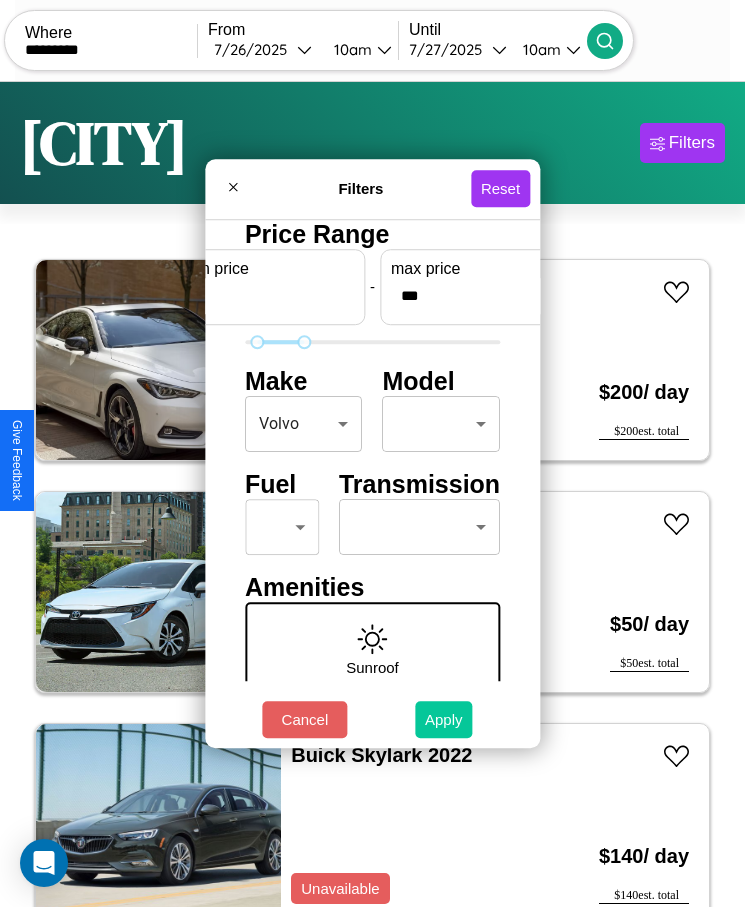 type on "**" 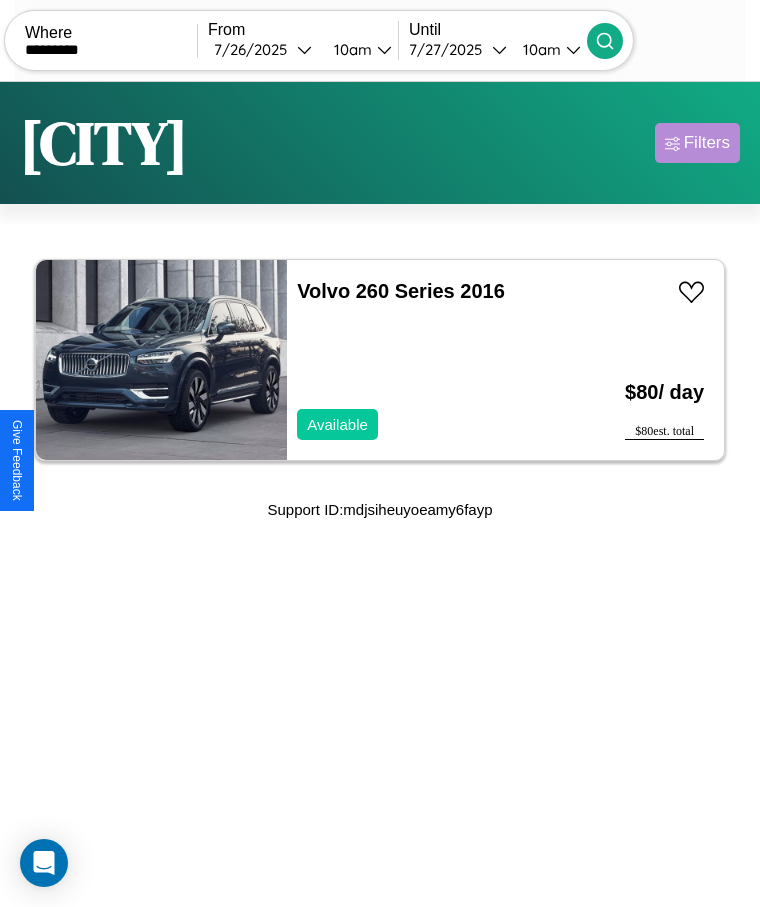 click on "Filters" at bounding box center (707, 143) 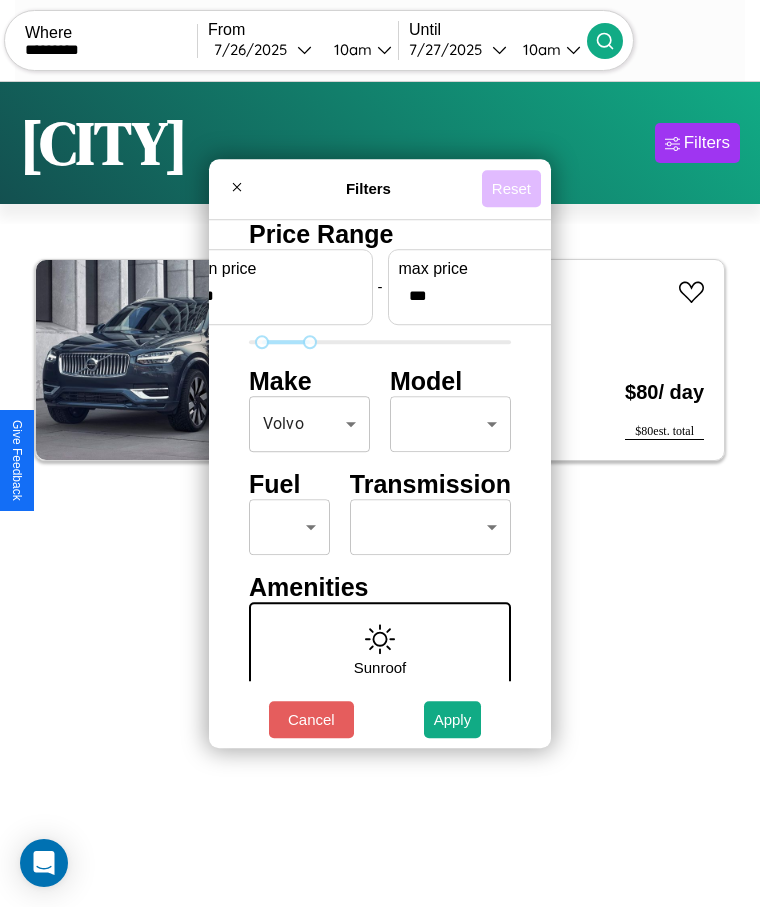 click on "Reset" at bounding box center (511, 188) 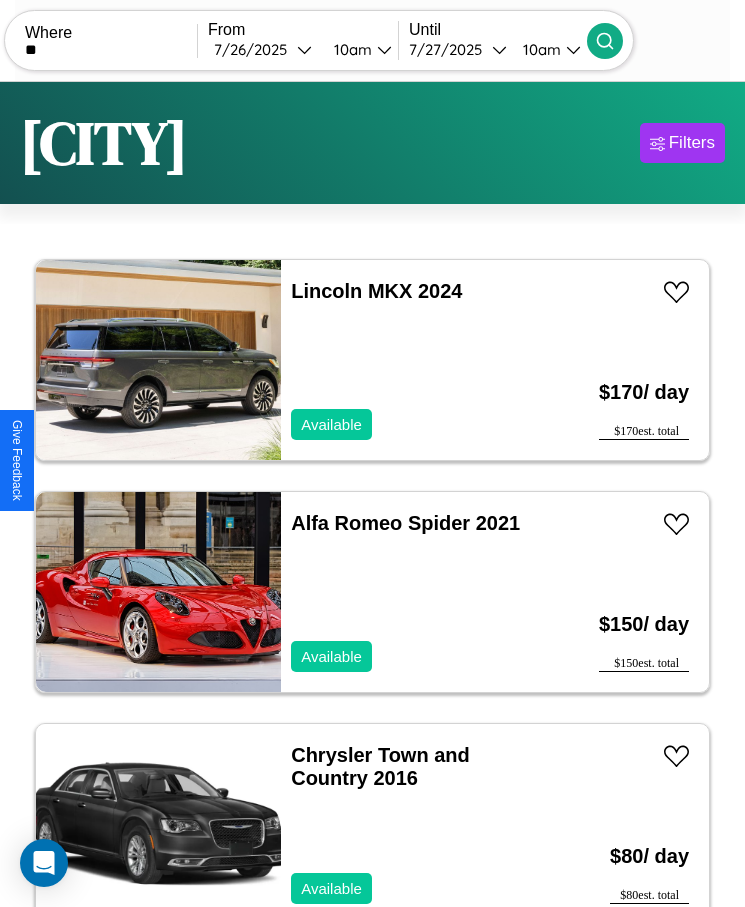 type on "*" 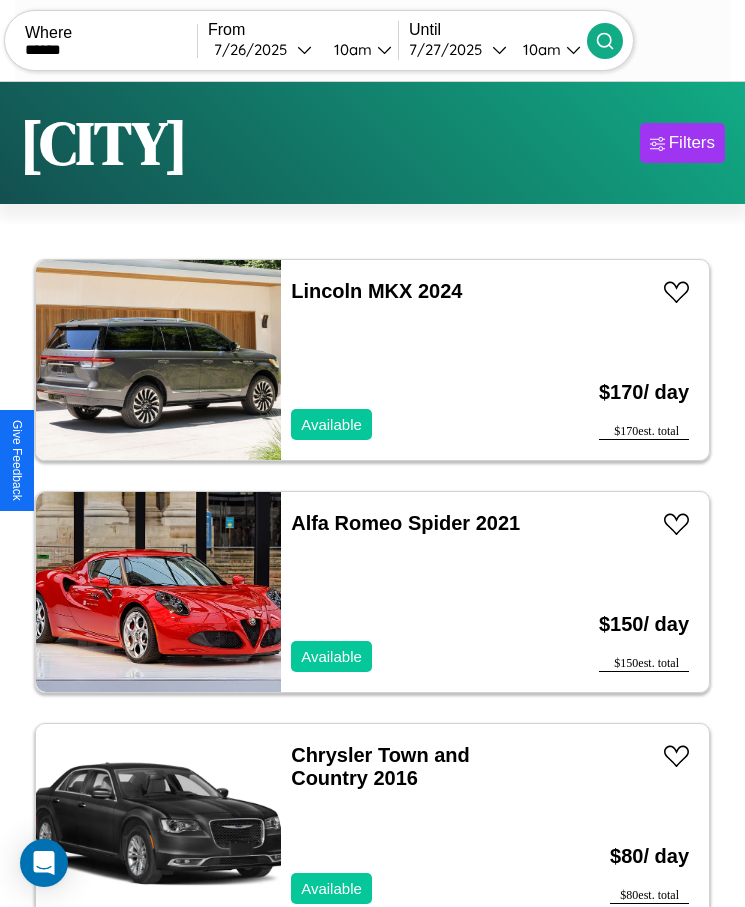type on "******" 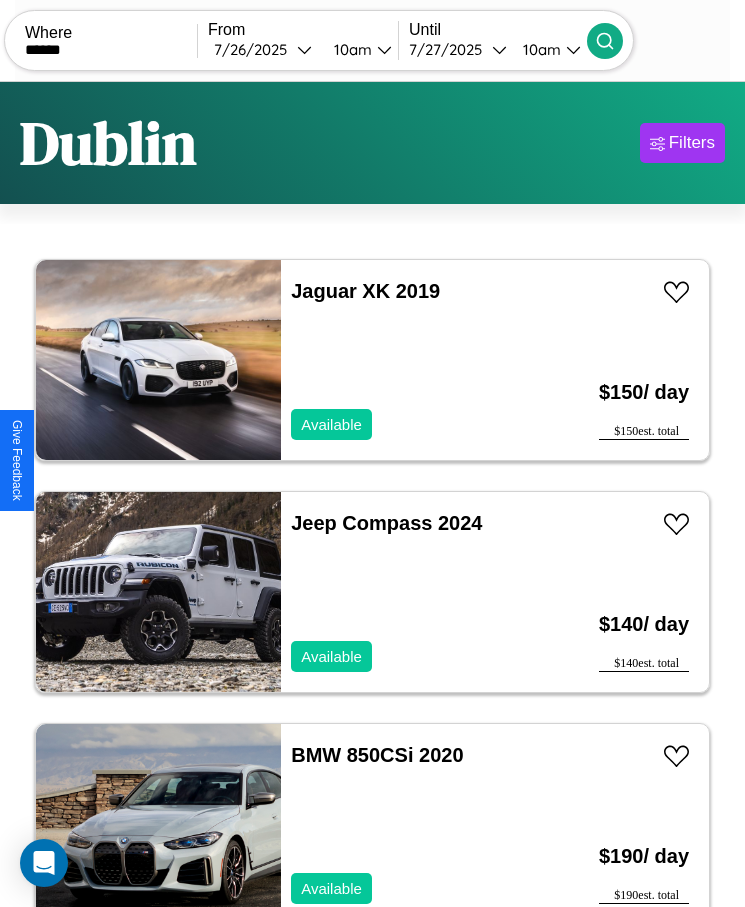 scroll, scrollTop: 50, scrollLeft: 0, axis: vertical 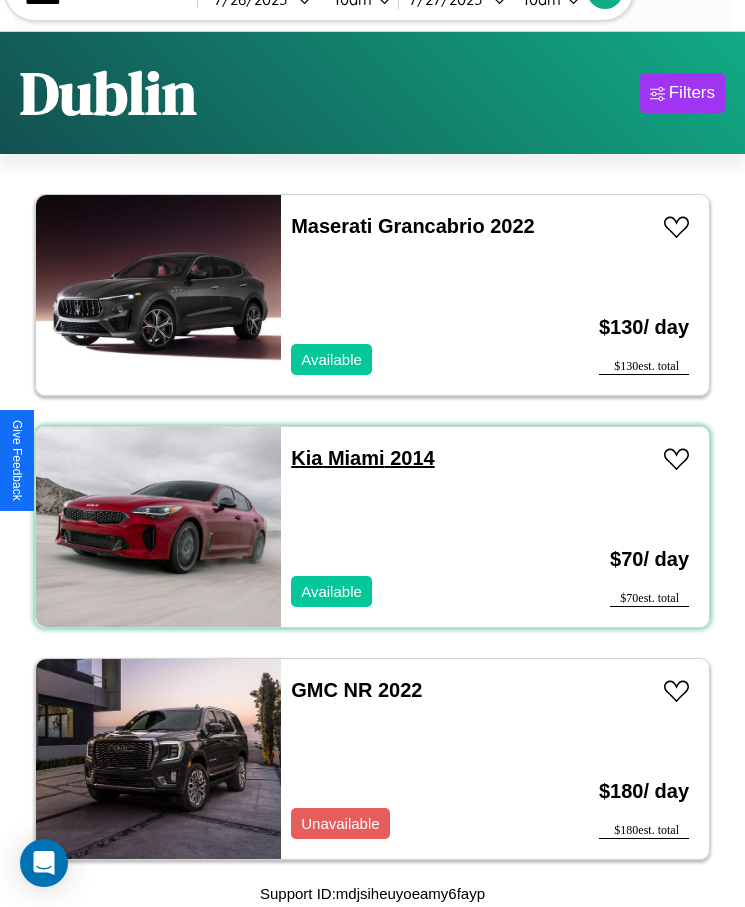 click on "Kia   [CITY]   2014" at bounding box center (362, 458) 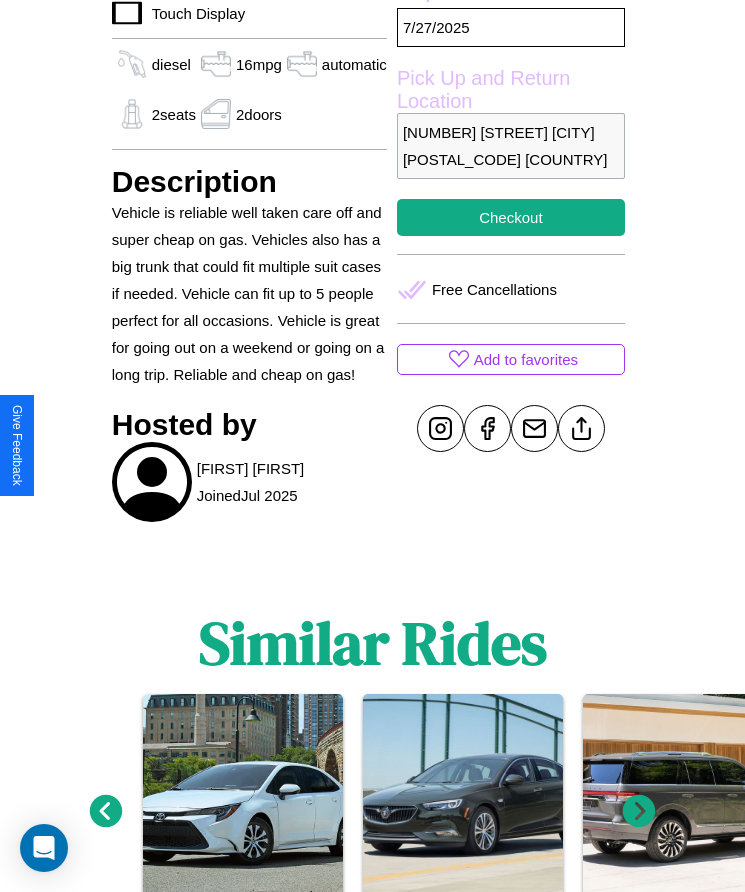 scroll, scrollTop: 851, scrollLeft: 0, axis: vertical 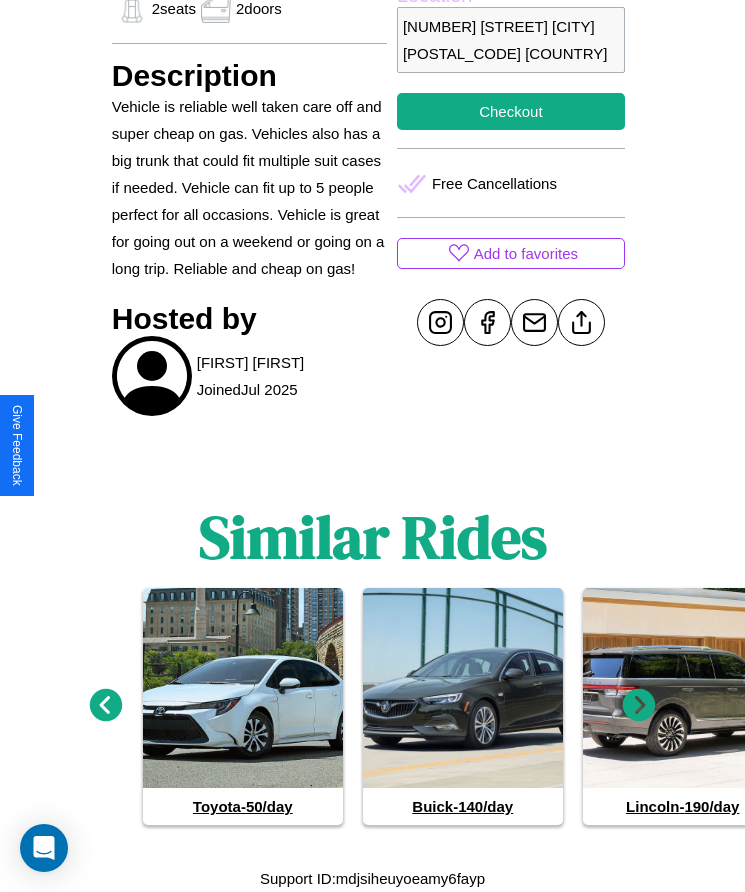 click 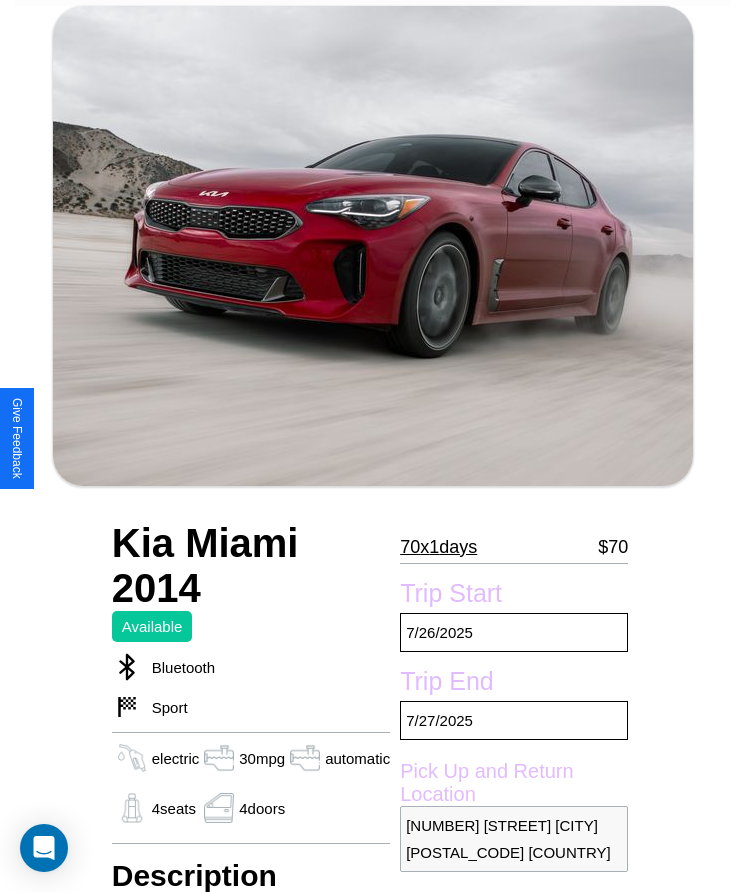 scroll, scrollTop: 540, scrollLeft: 0, axis: vertical 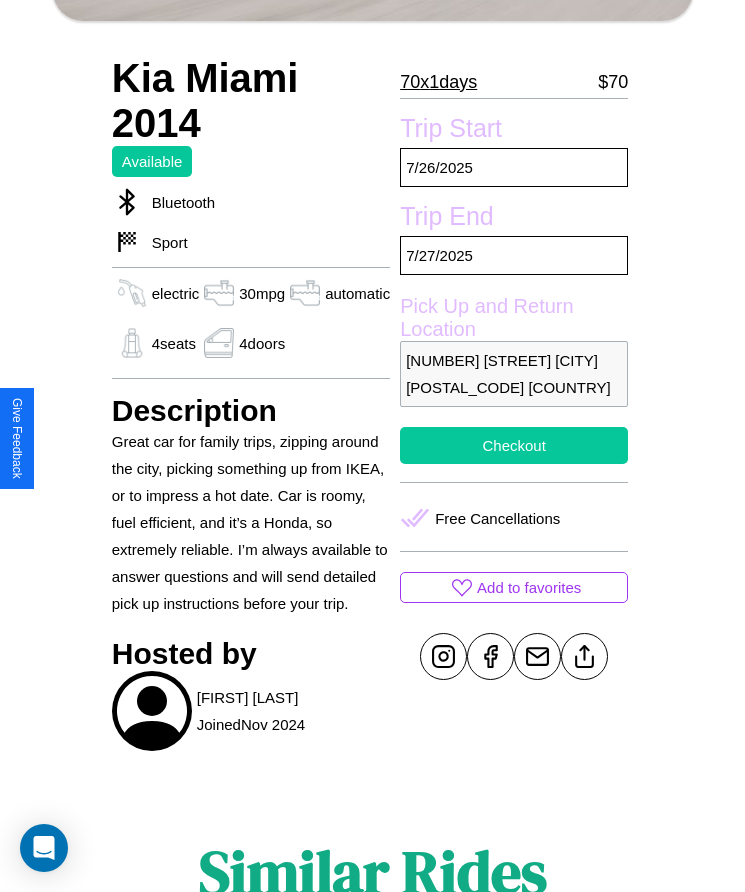 click on "Checkout" at bounding box center [514, 445] 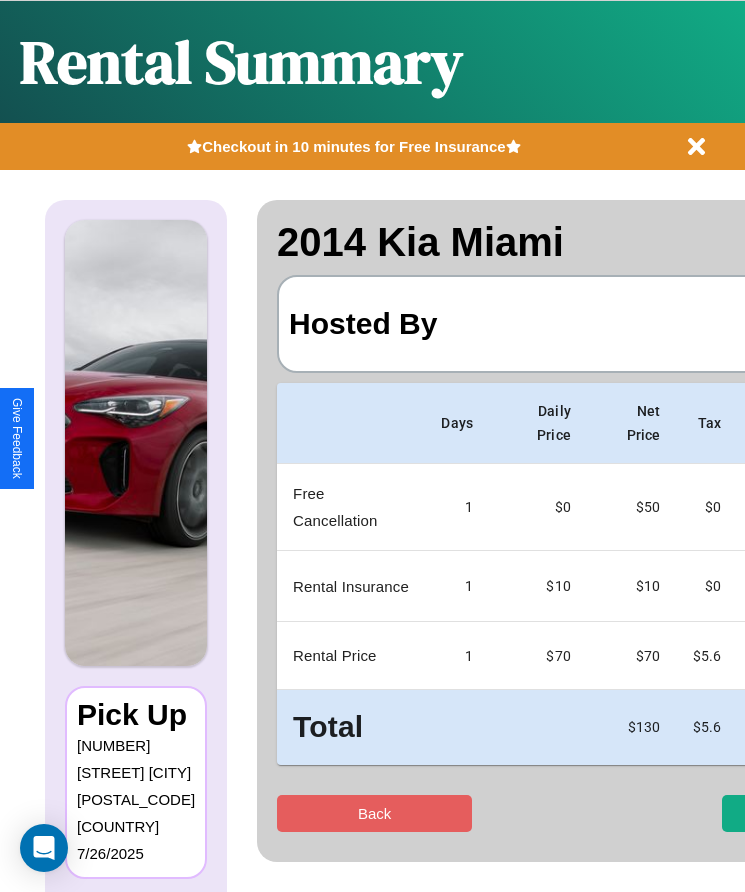 scroll, scrollTop: 0, scrollLeft: 118, axis: horizontal 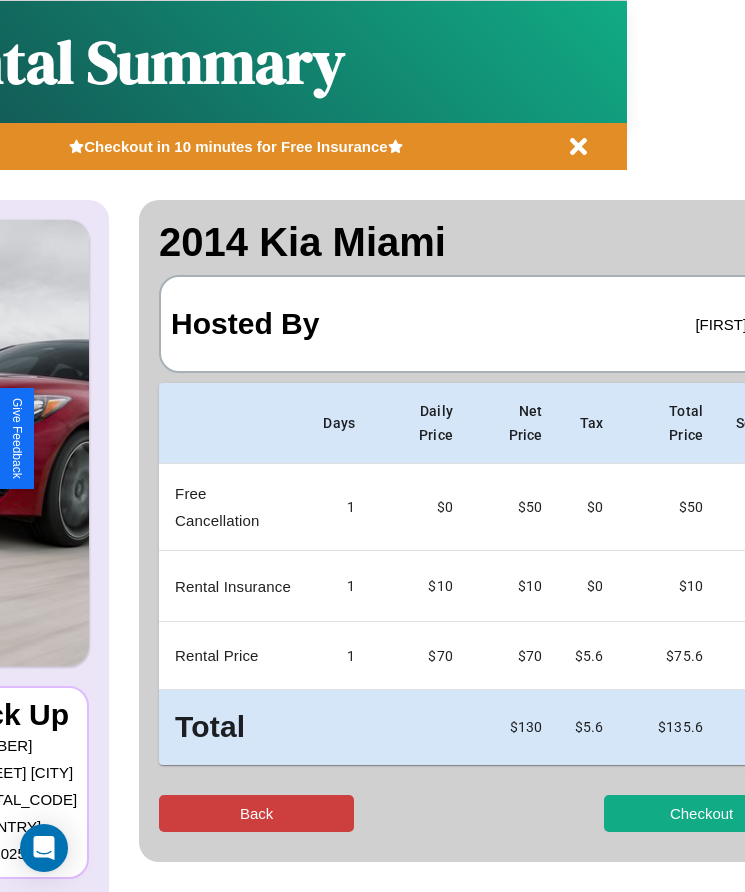 click on "Back" at bounding box center (256, 813) 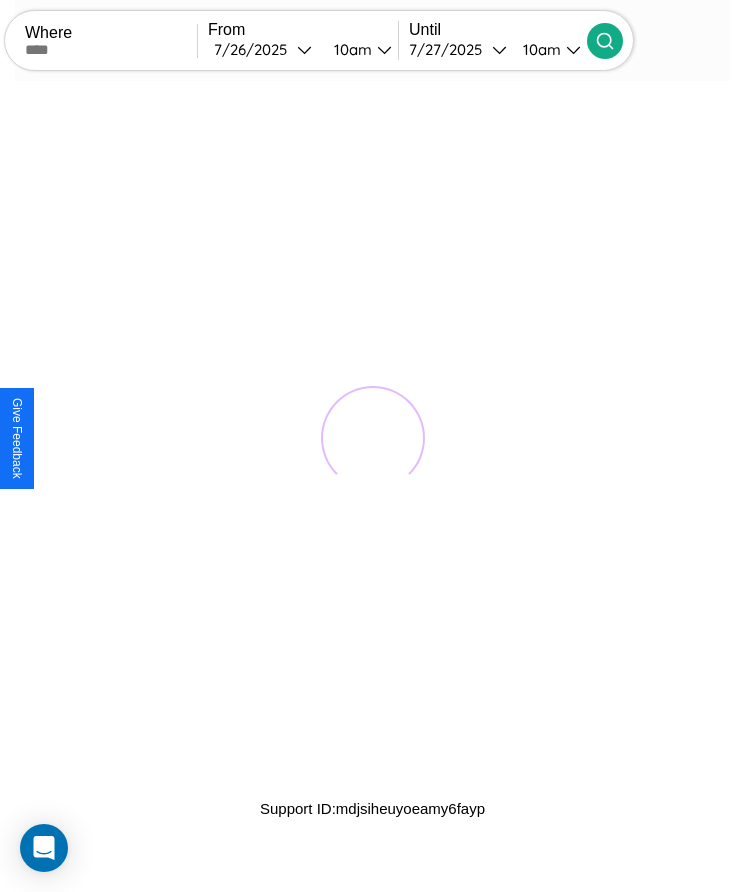 scroll, scrollTop: 0, scrollLeft: 0, axis: both 